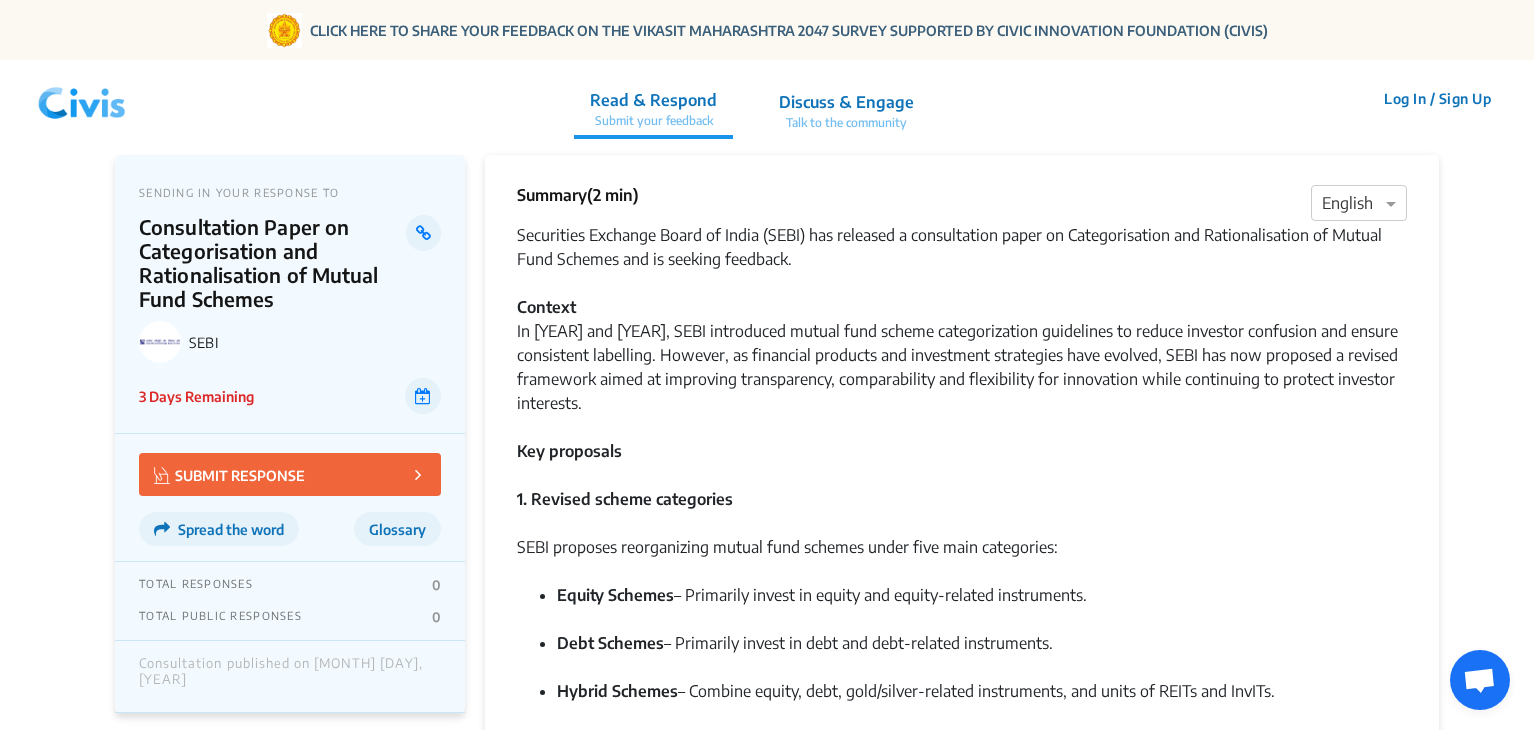 scroll, scrollTop: 1558, scrollLeft: 0, axis: vertical 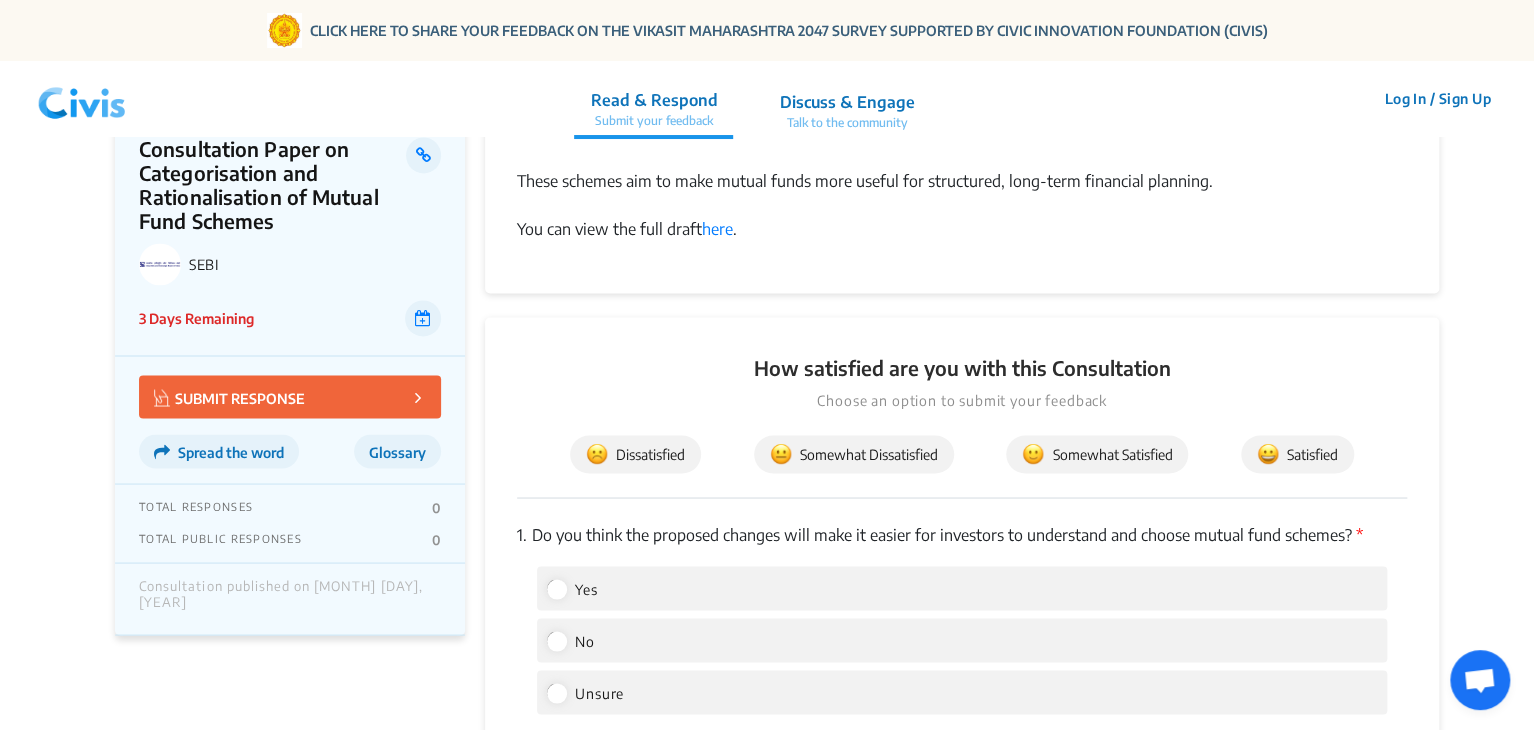 click 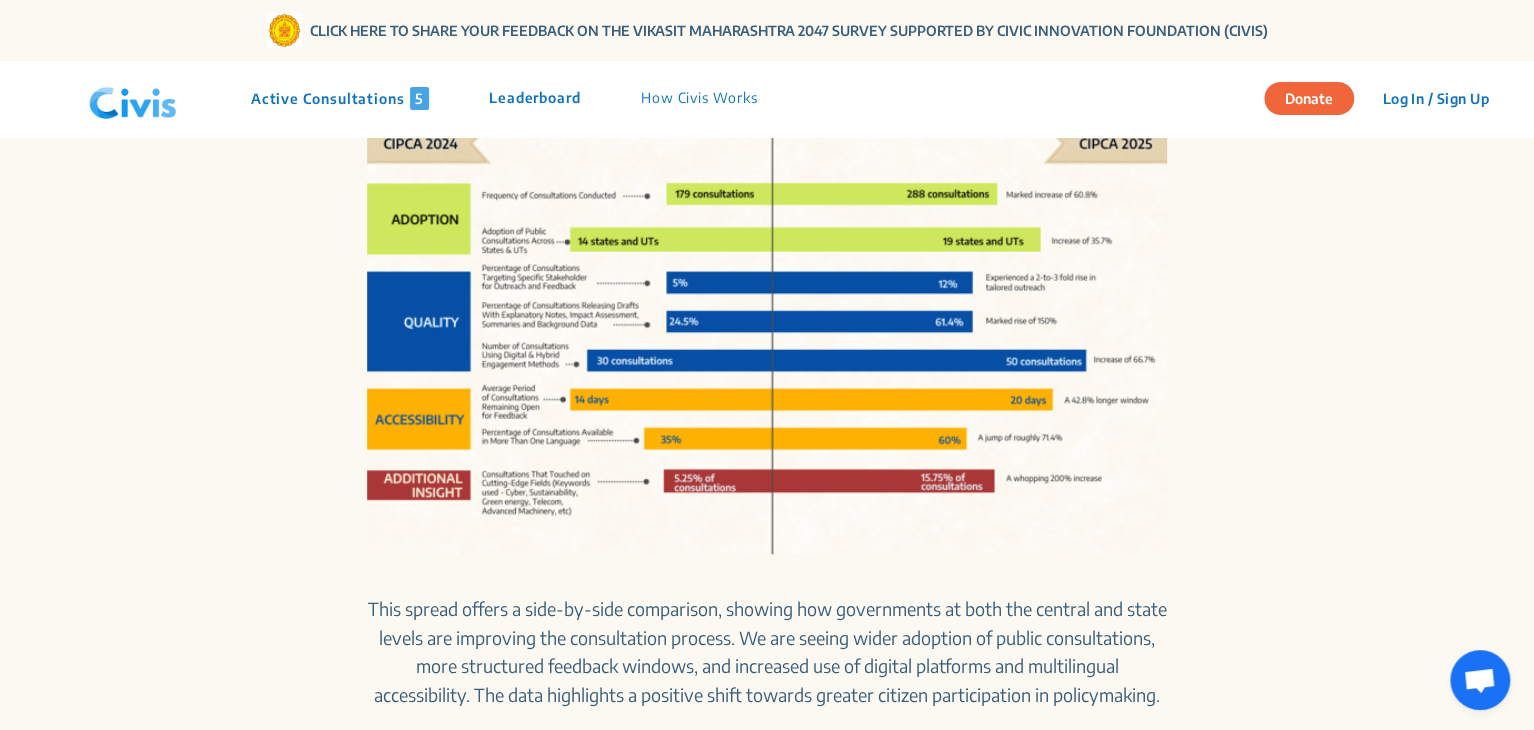 scroll, scrollTop: 0, scrollLeft: 0, axis: both 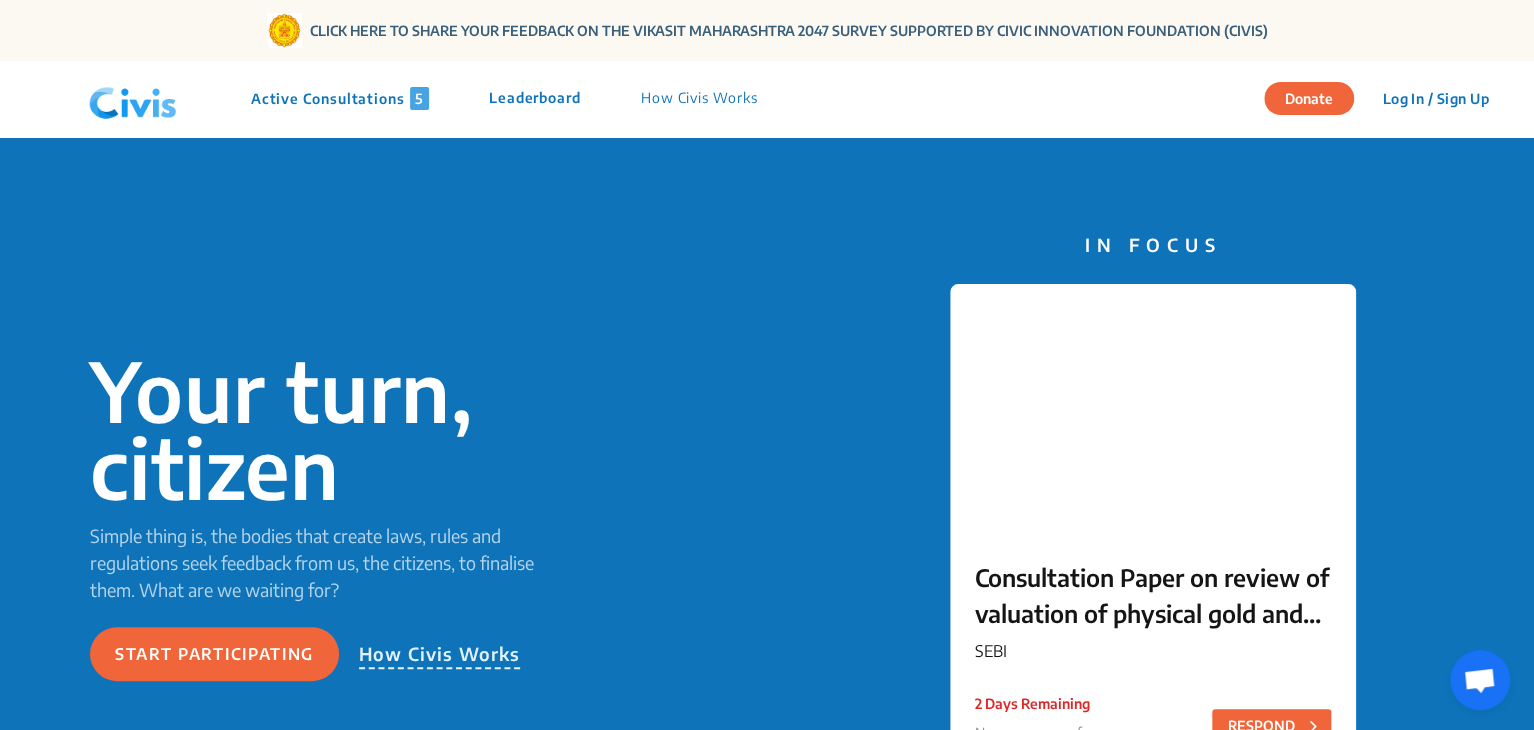 click on "Active Consultations [NUMBER]" 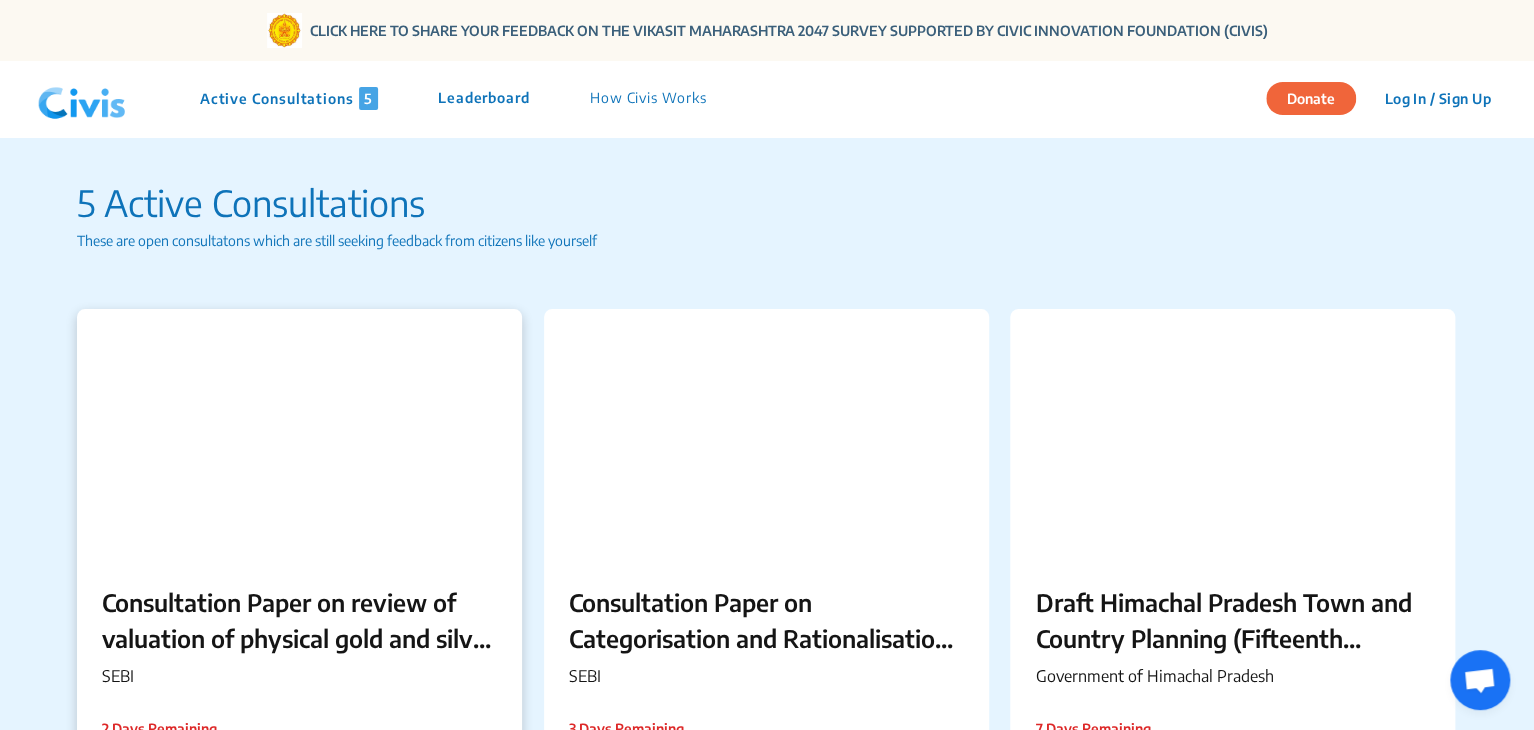 scroll, scrollTop: 210, scrollLeft: 0, axis: vertical 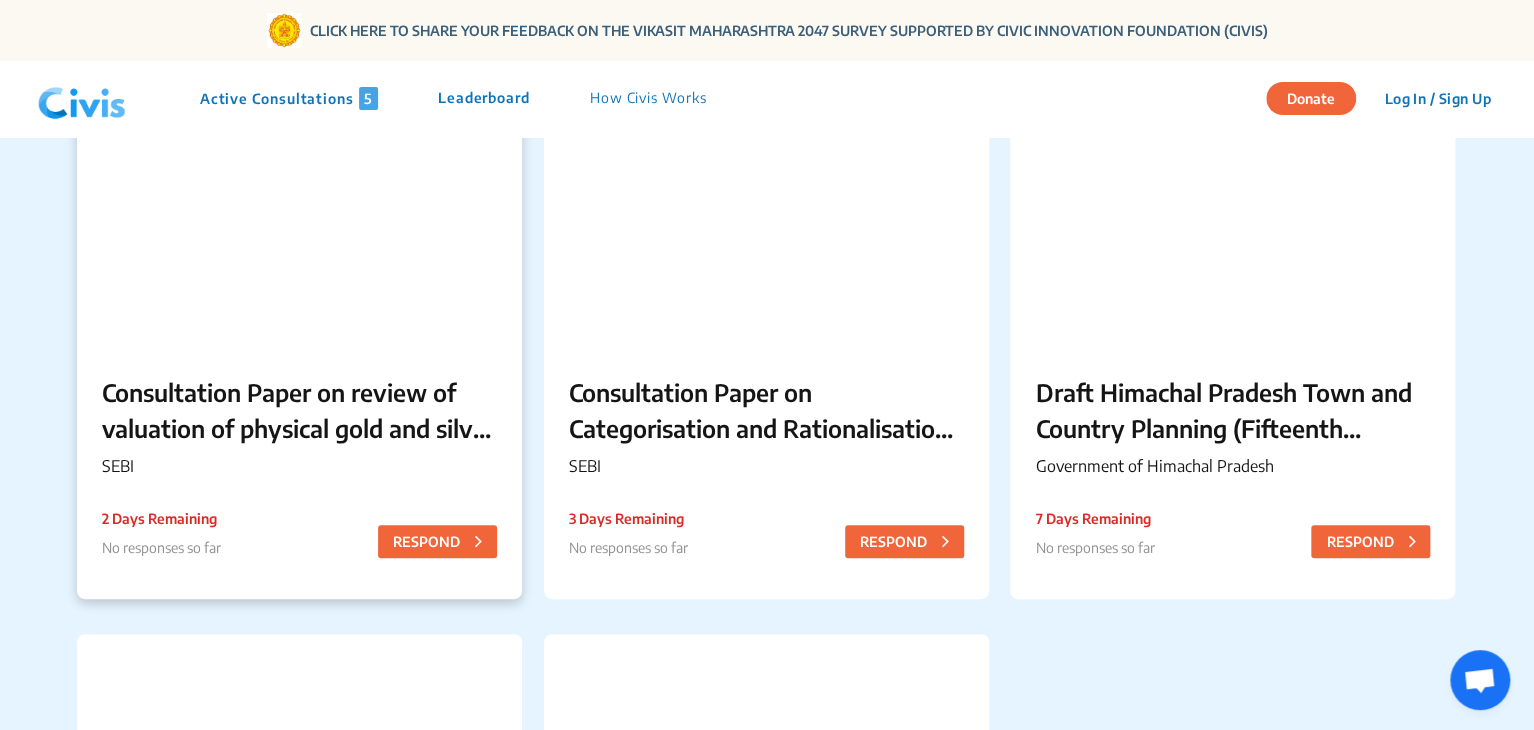 click on "Consultation Paper on review of valuation of physical gold and silver held by gold and silver Exchange Traded Funds (ETFs)" 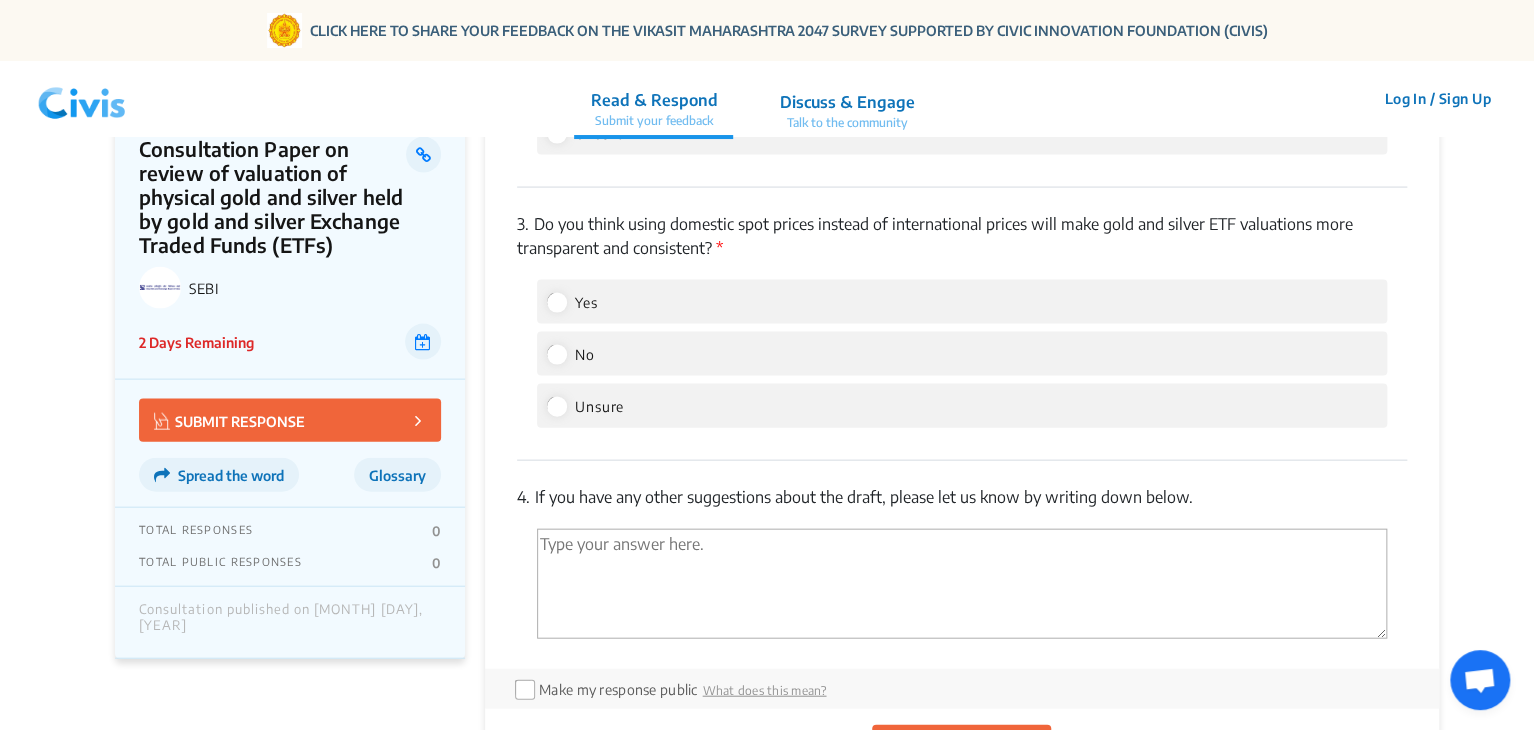 scroll, scrollTop: 1999, scrollLeft: 0, axis: vertical 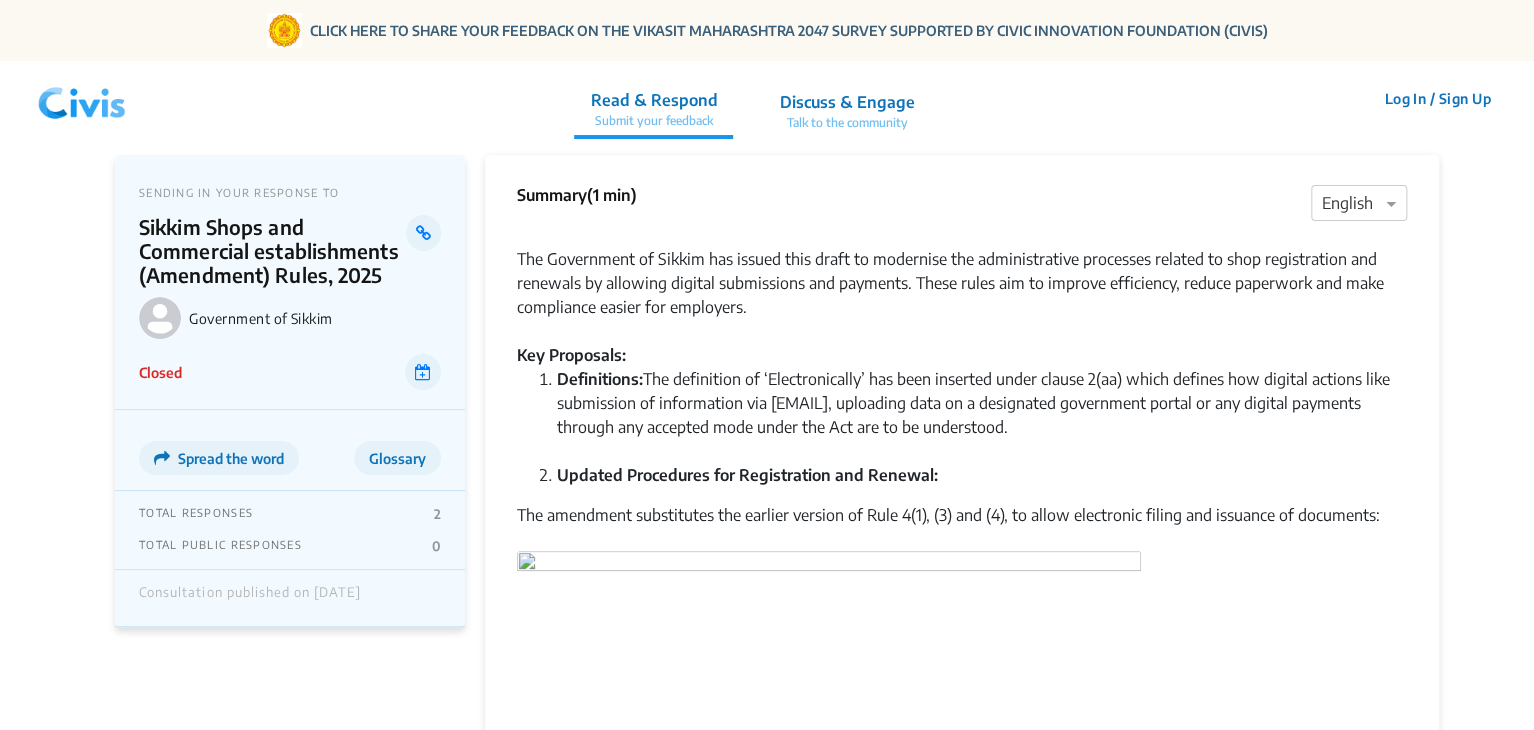 click 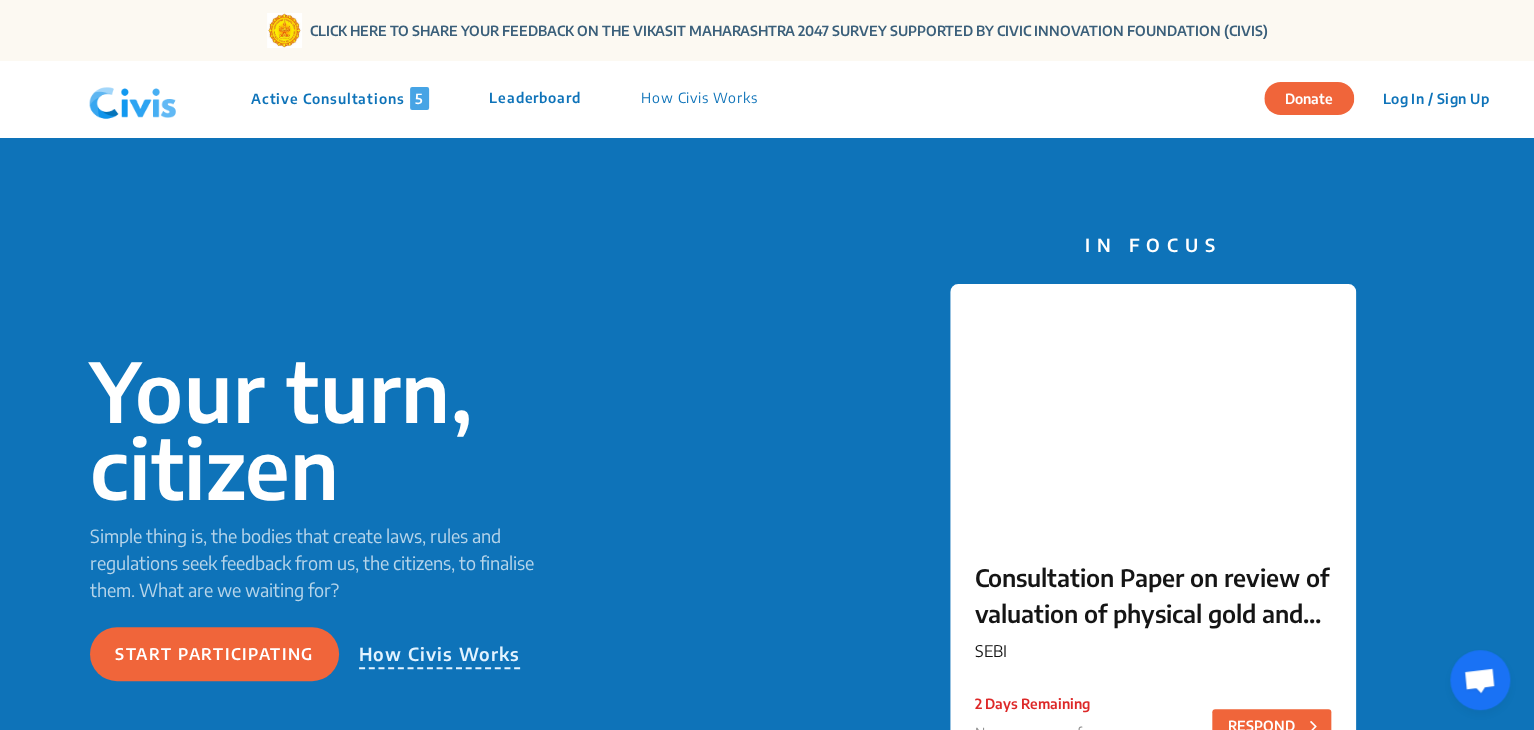 click on "Donate" 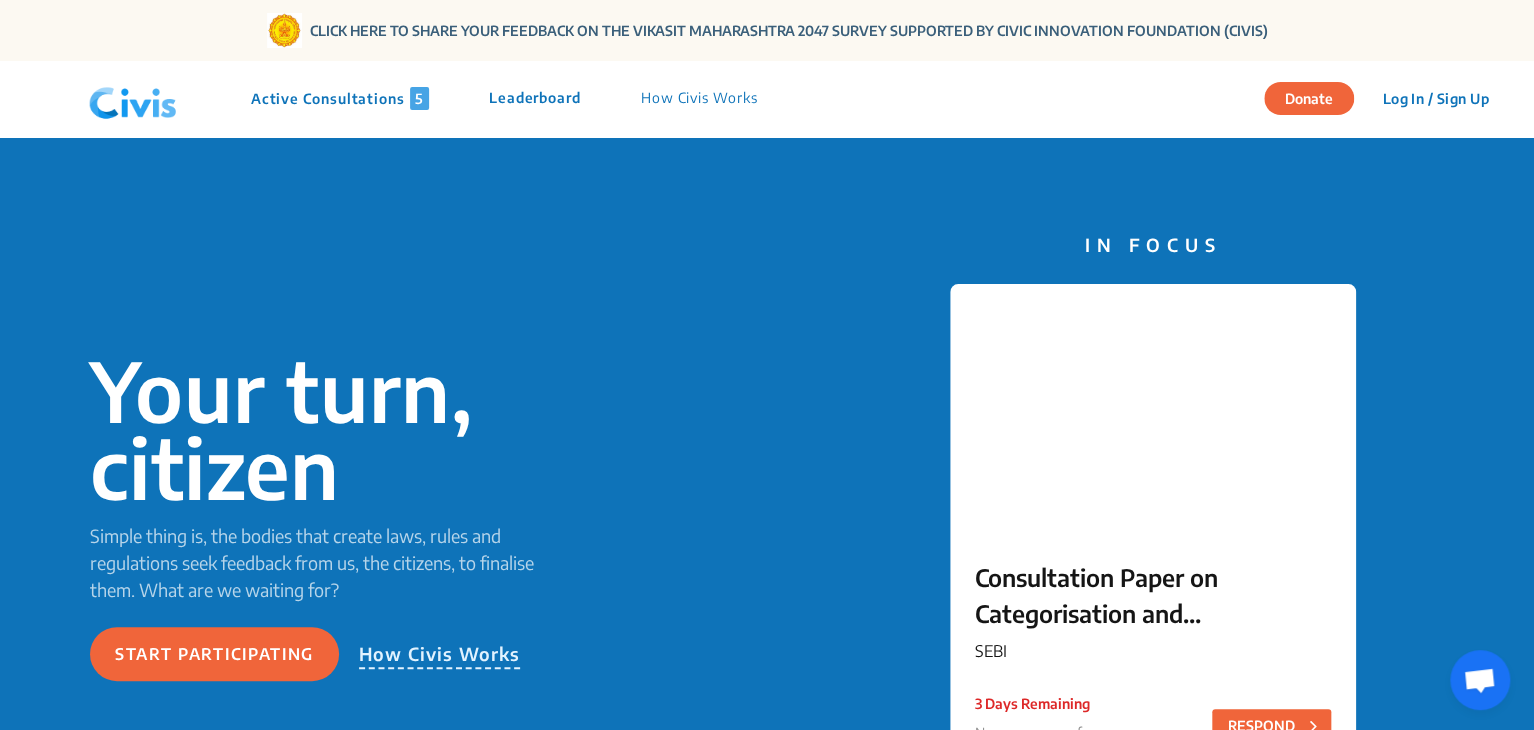 click on "Donate" 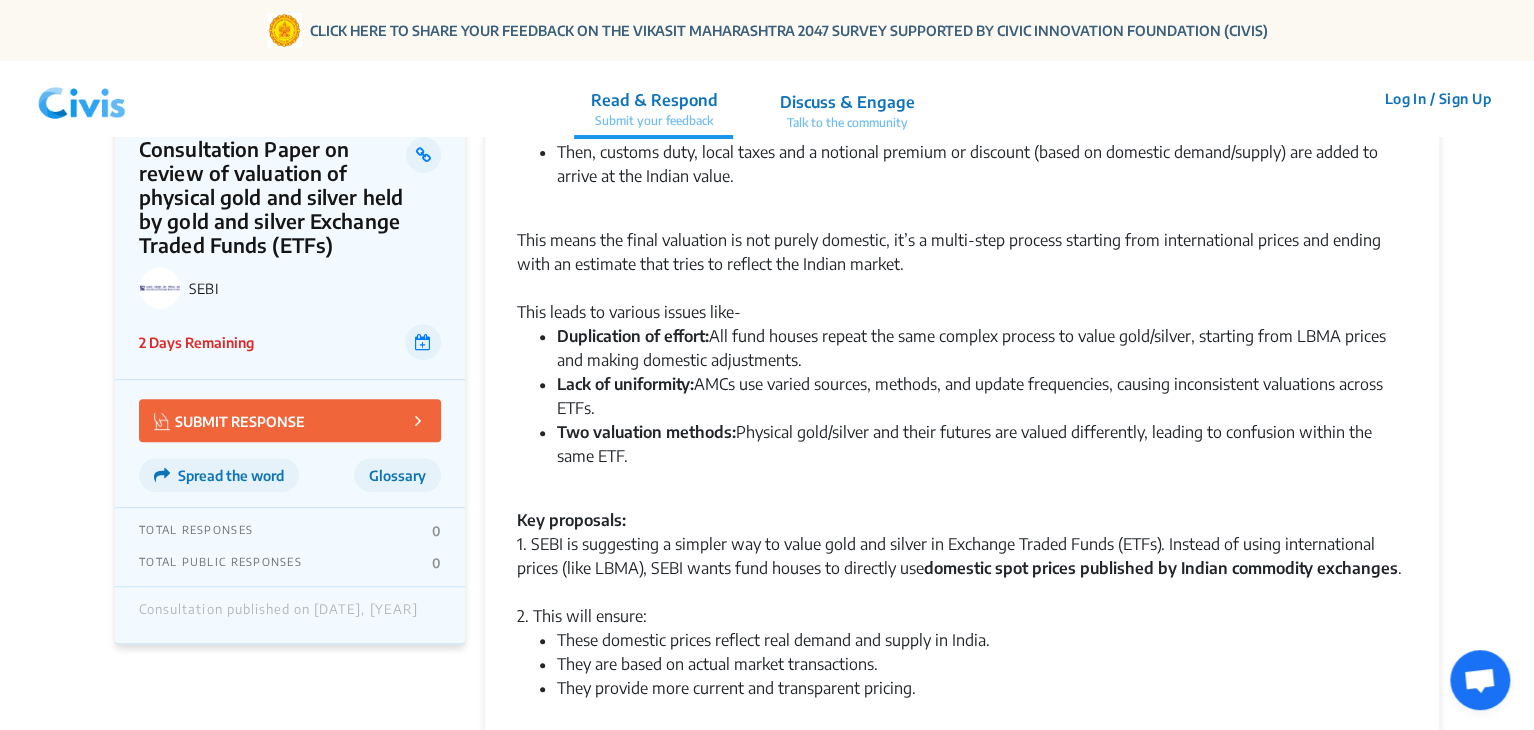 scroll, scrollTop: 320, scrollLeft: 0, axis: vertical 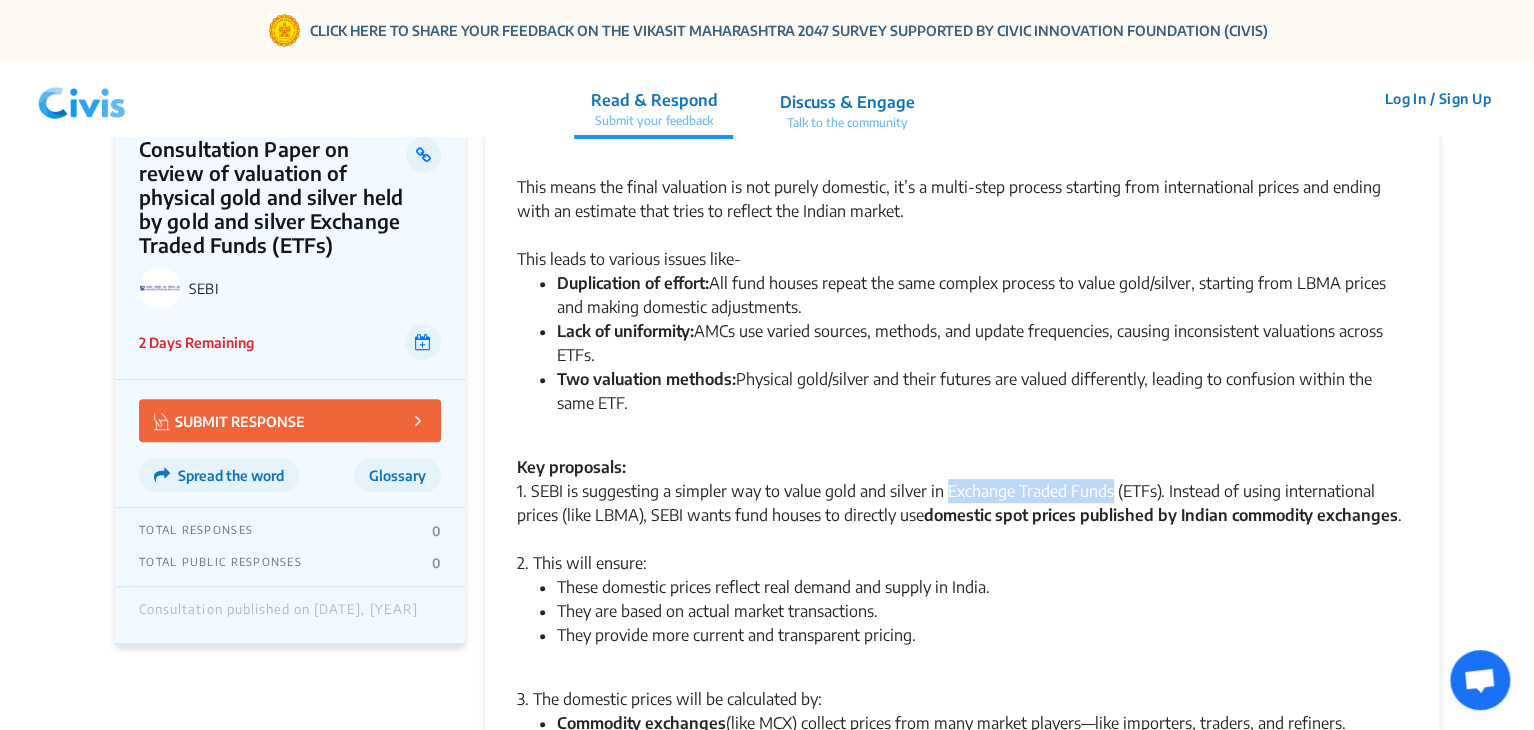 drag, startPoint x: 948, startPoint y: 513, endPoint x: 1114, endPoint y: 515, distance: 166.01205 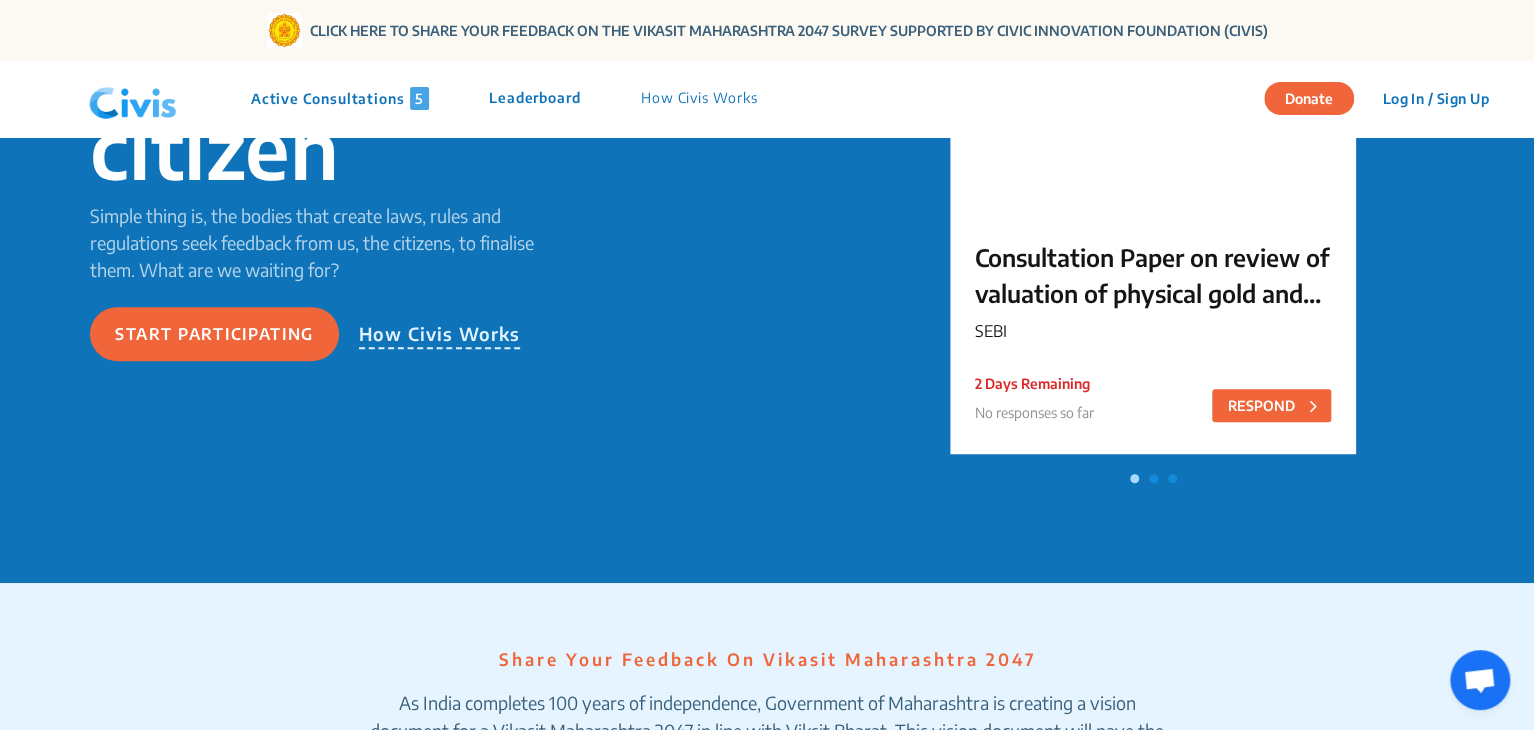 scroll, scrollTop: 0, scrollLeft: 0, axis: both 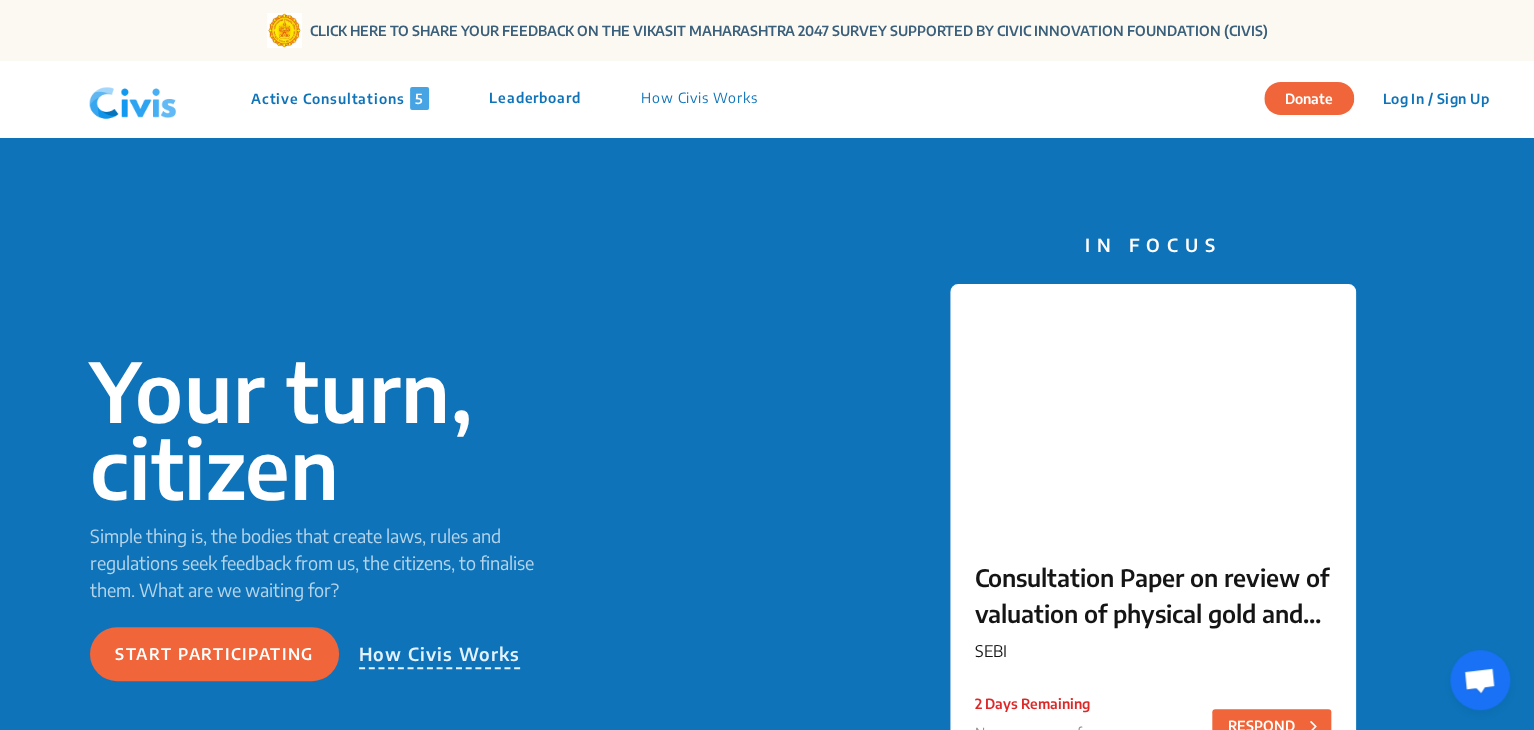 click on "Active Consultations [NUMBER]" 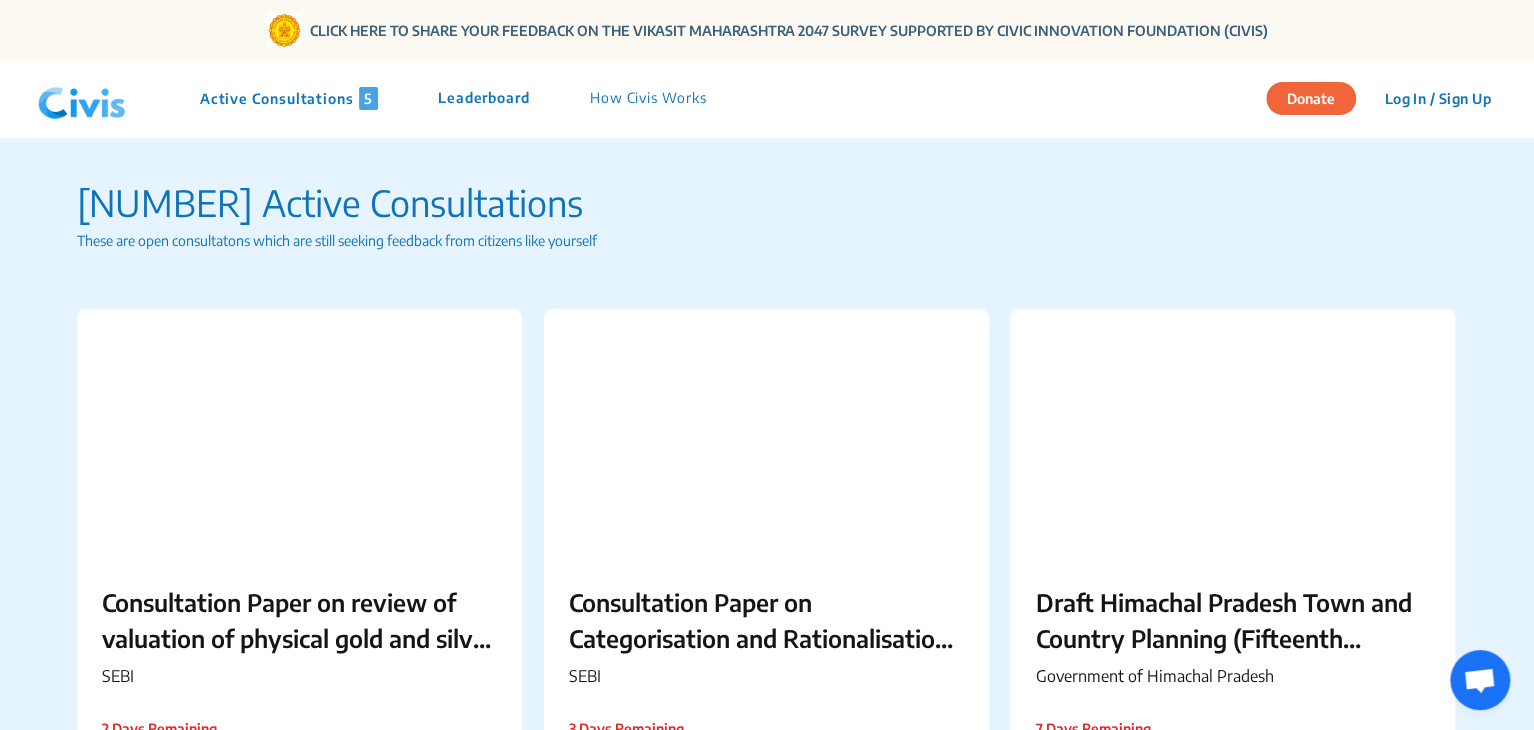 scroll, scrollTop: 292, scrollLeft: 0, axis: vertical 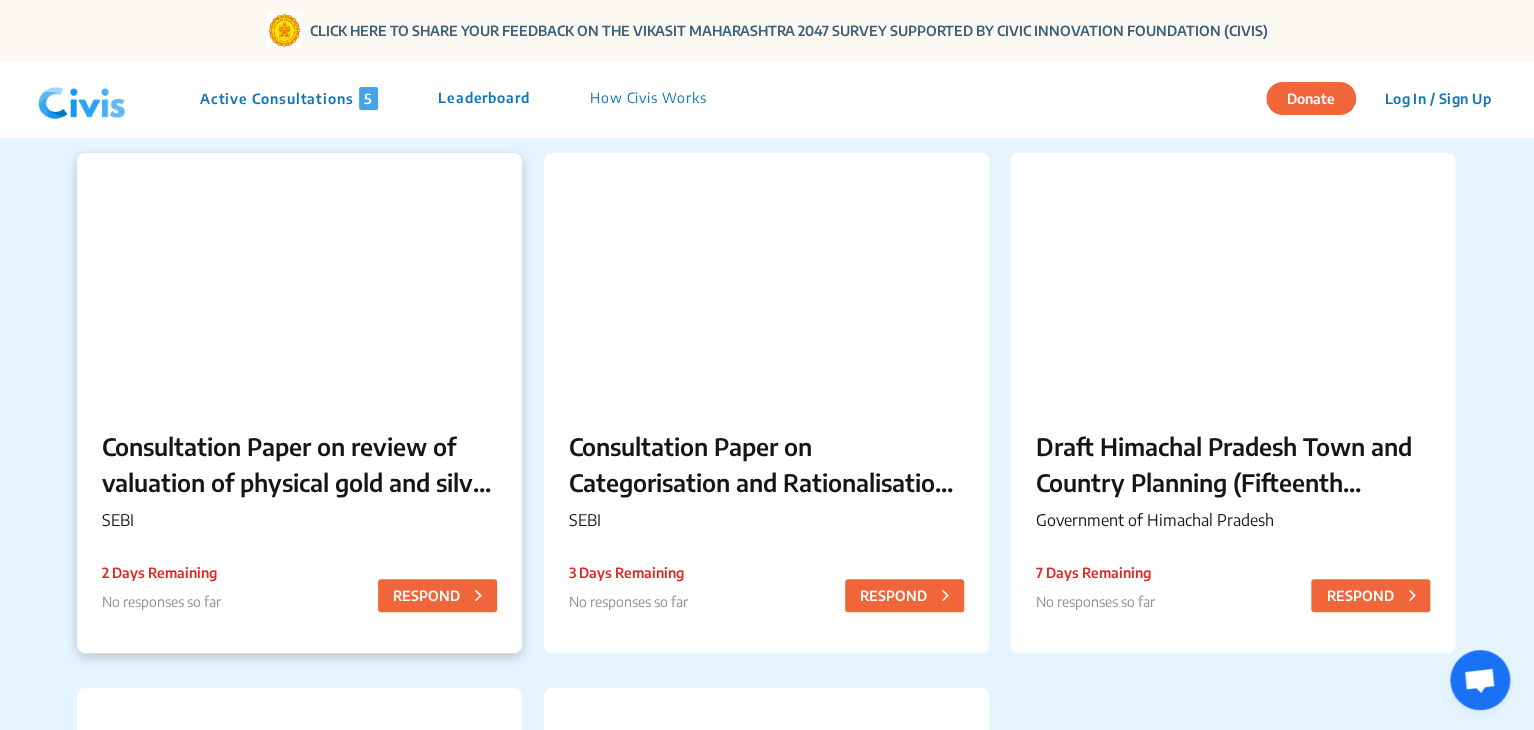 click 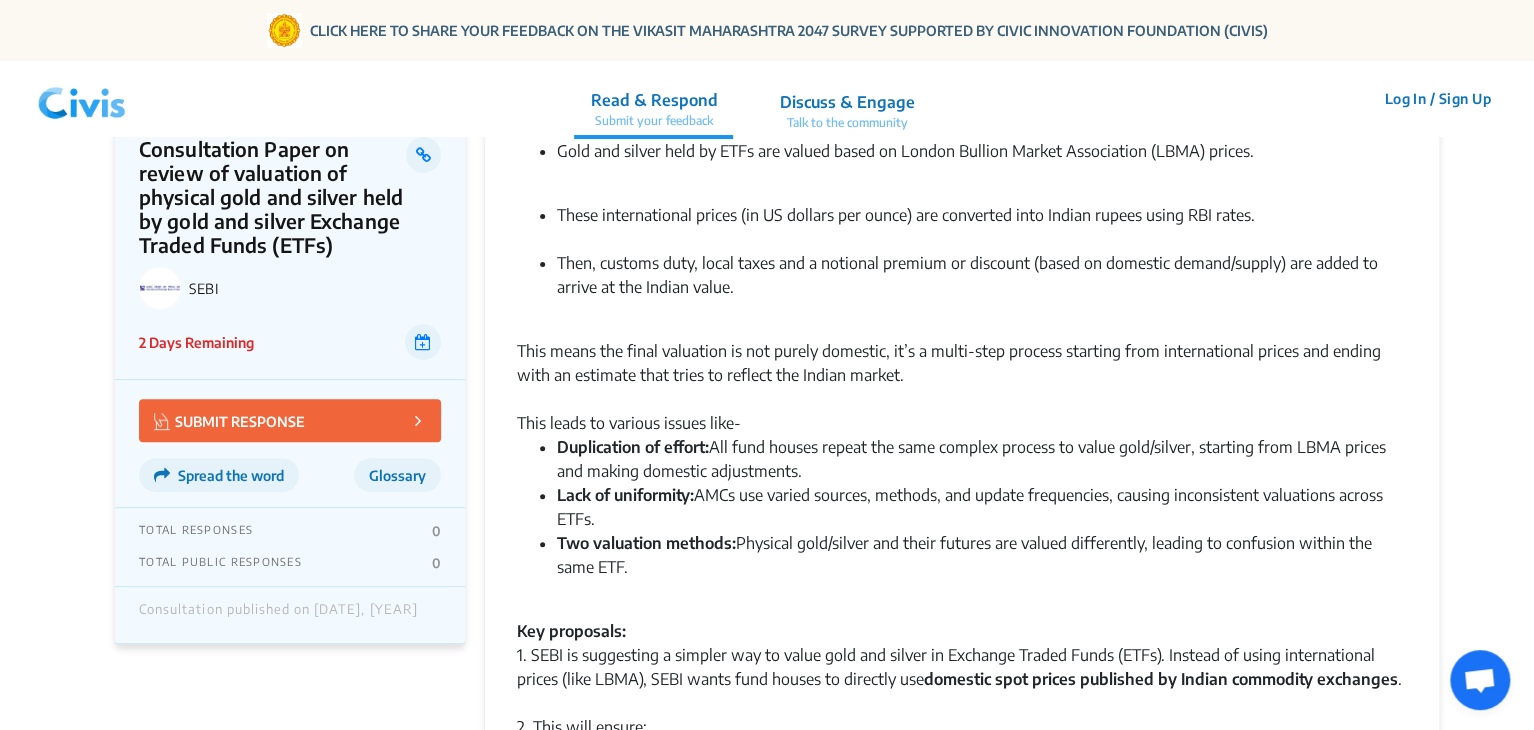 scroll, scrollTop: 0, scrollLeft: 0, axis: both 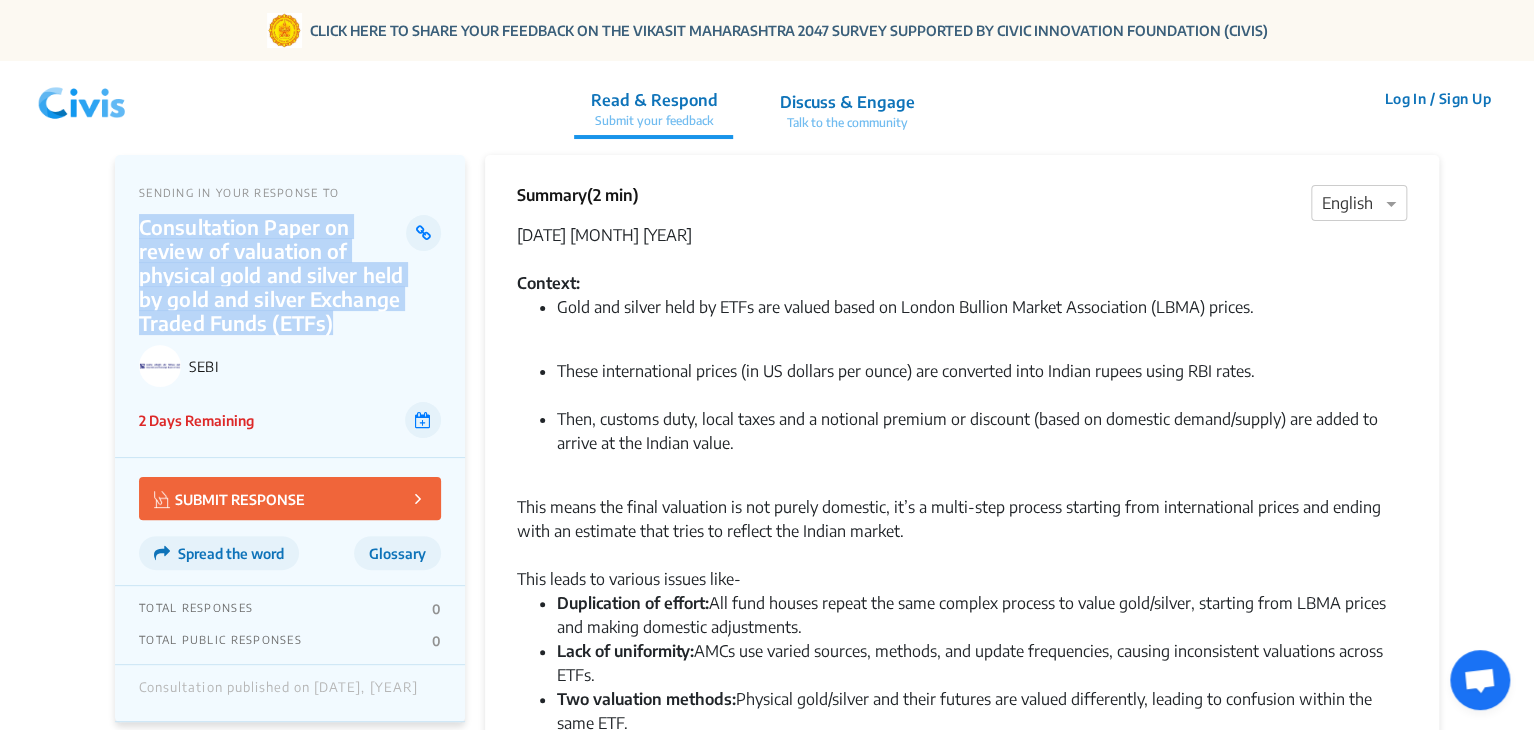 drag, startPoint x: 134, startPoint y: 232, endPoint x: 350, endPoint y: 323, distance: 234.38643 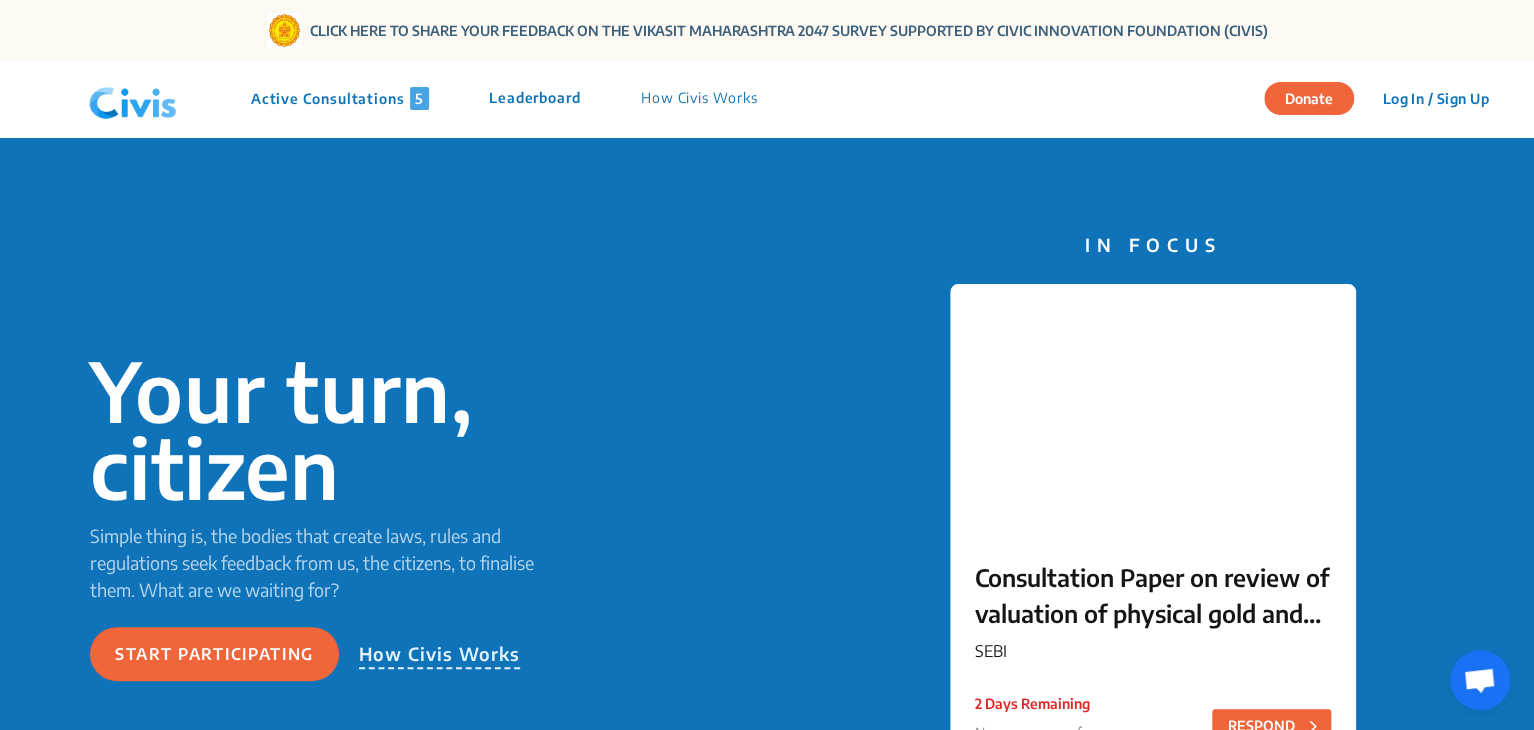 click on "Active Consultations [NUMBER]" 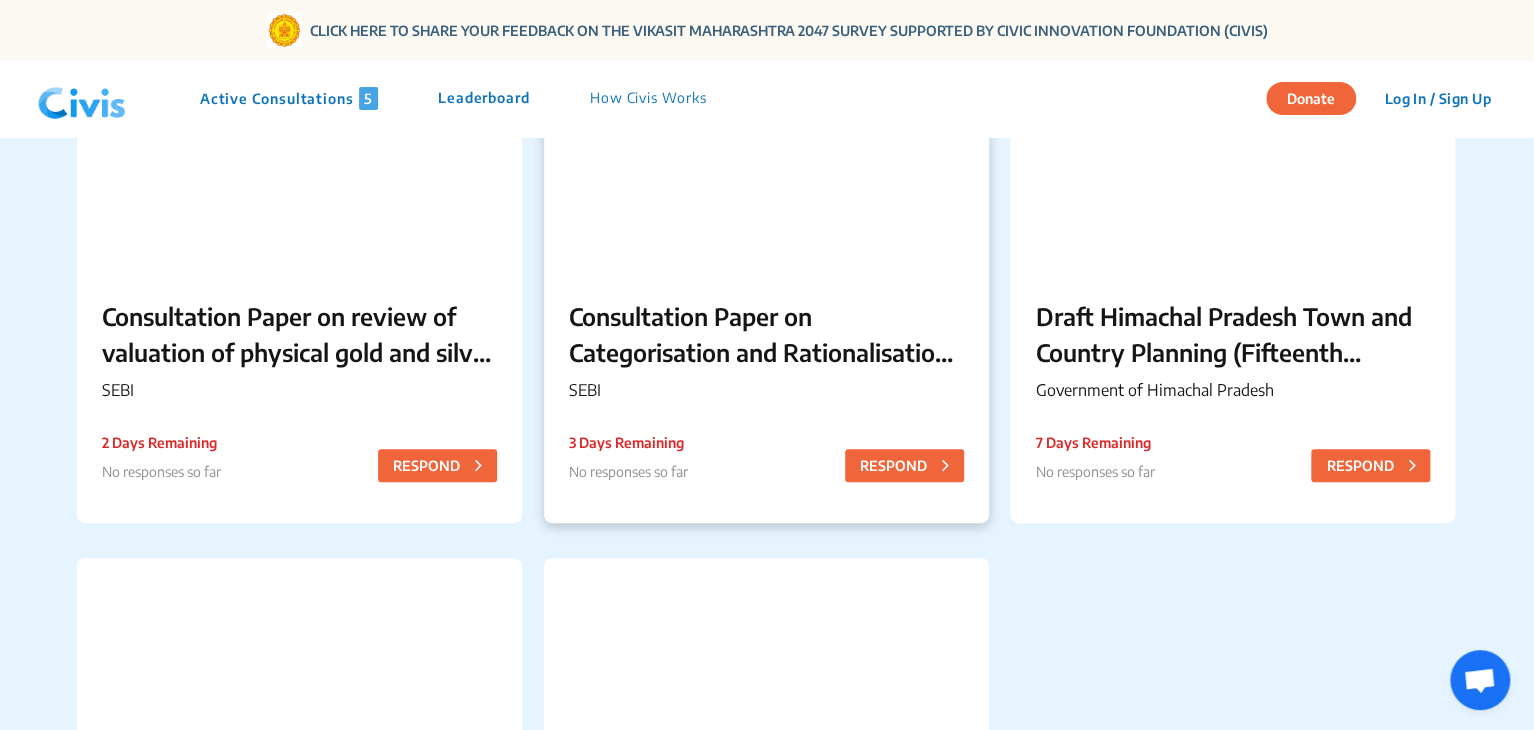 scroll, scrollTop: 294, scrollLeft: 0, axis: vertical 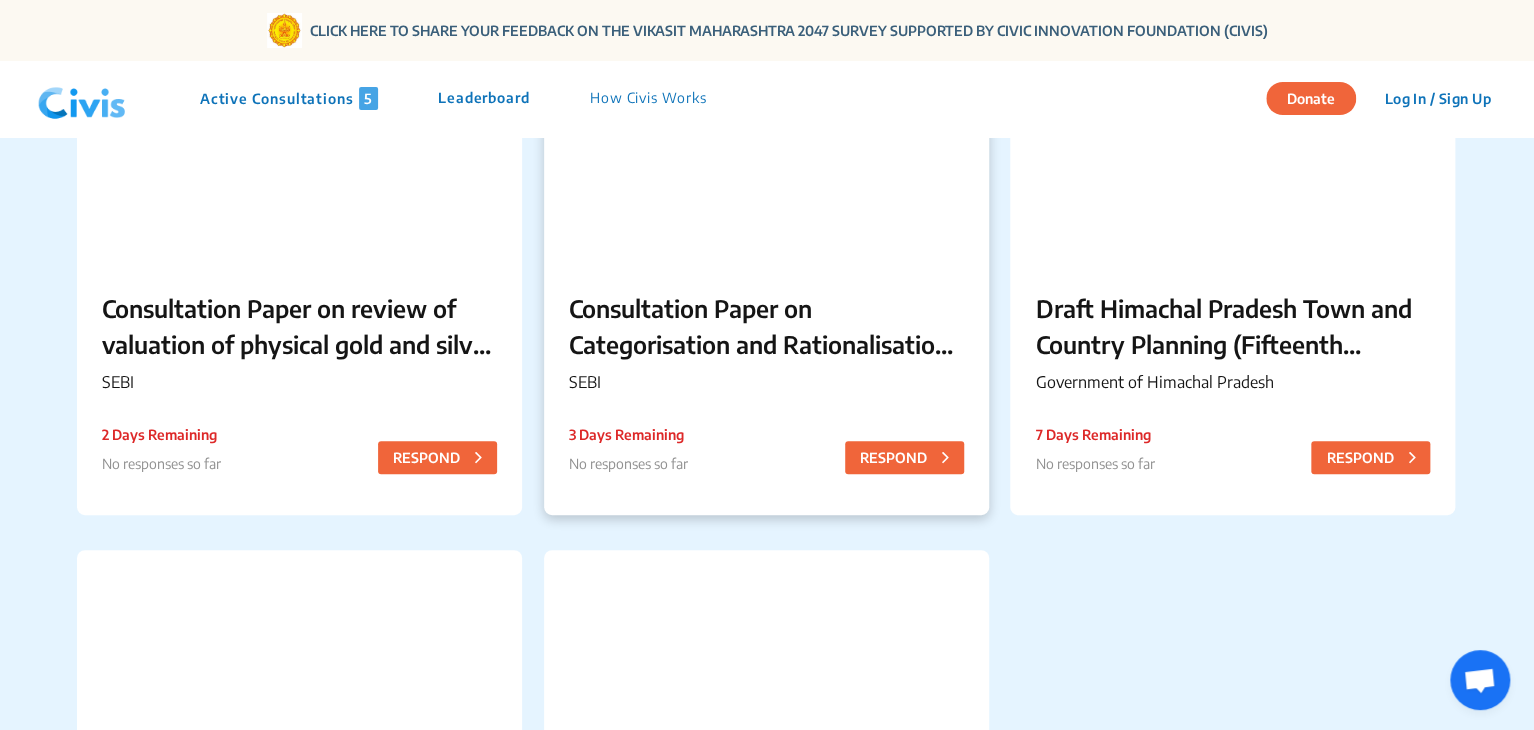 click on "Consultation Paper on Categorisation and Rationalisation of Mutual Fund Schemes" 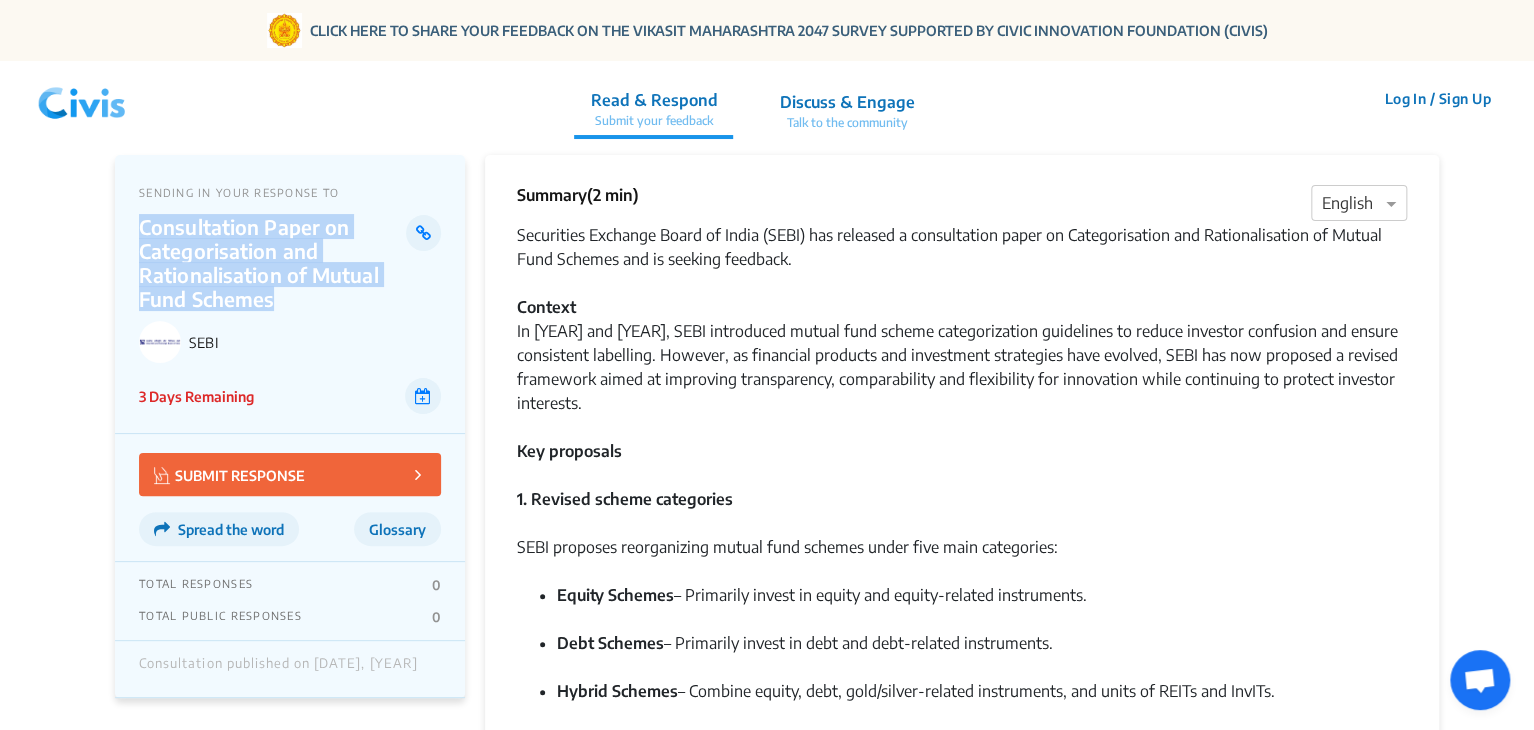 drag, startPoint x: 136, startPoint y: 229, endPoint x: 282, endPoint y: 308, distance: 166.003 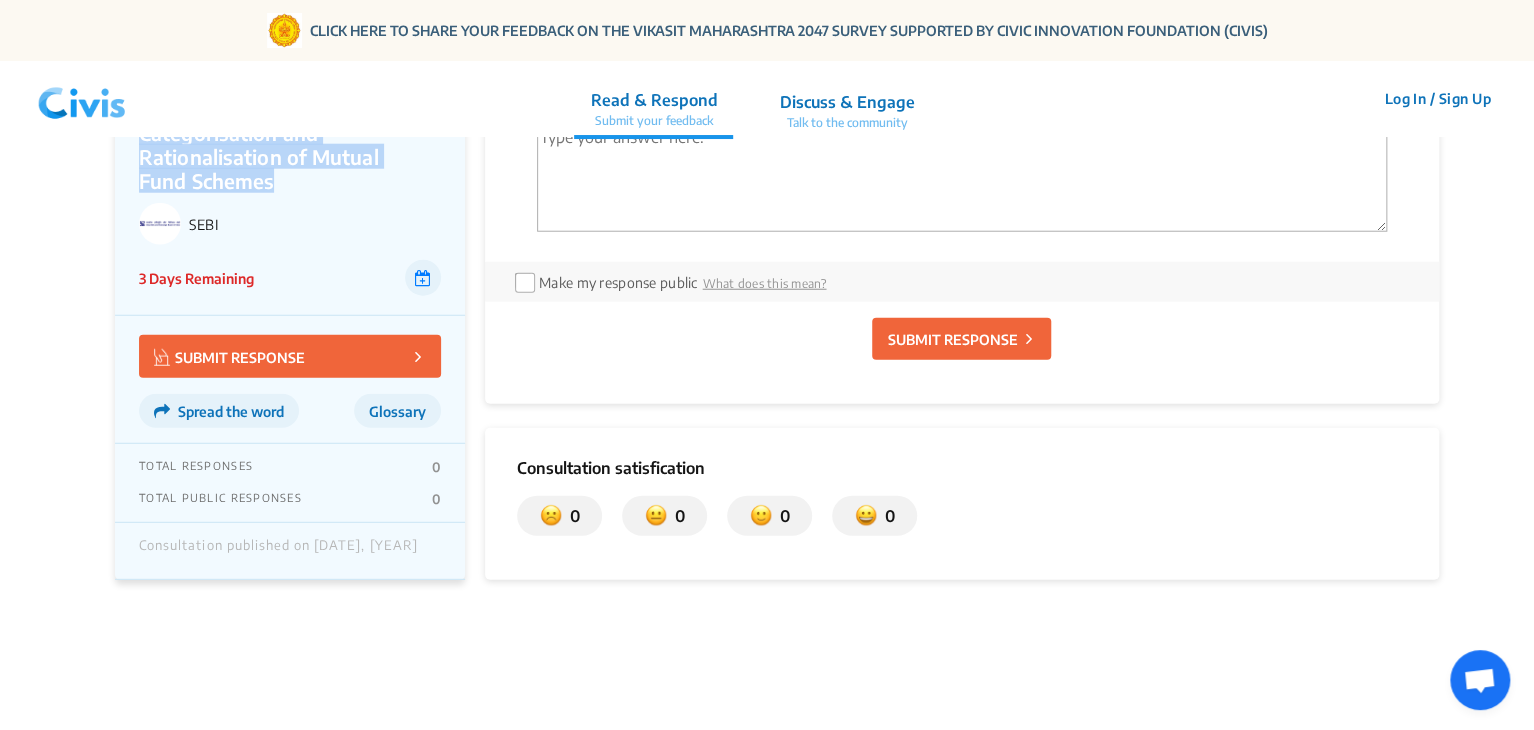 scroll, scrollTop: 2522, scrollLeft: 0, axis: vertical 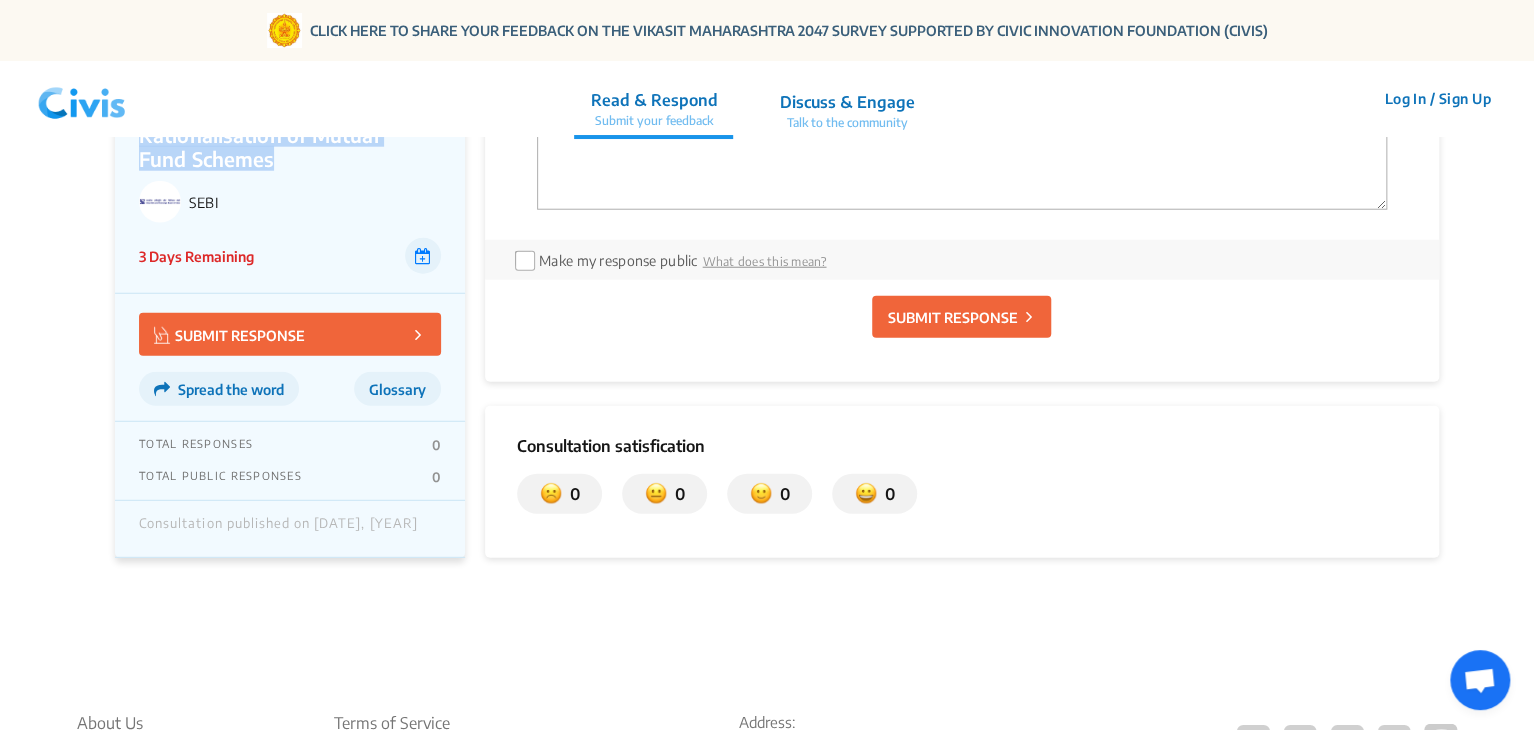 click 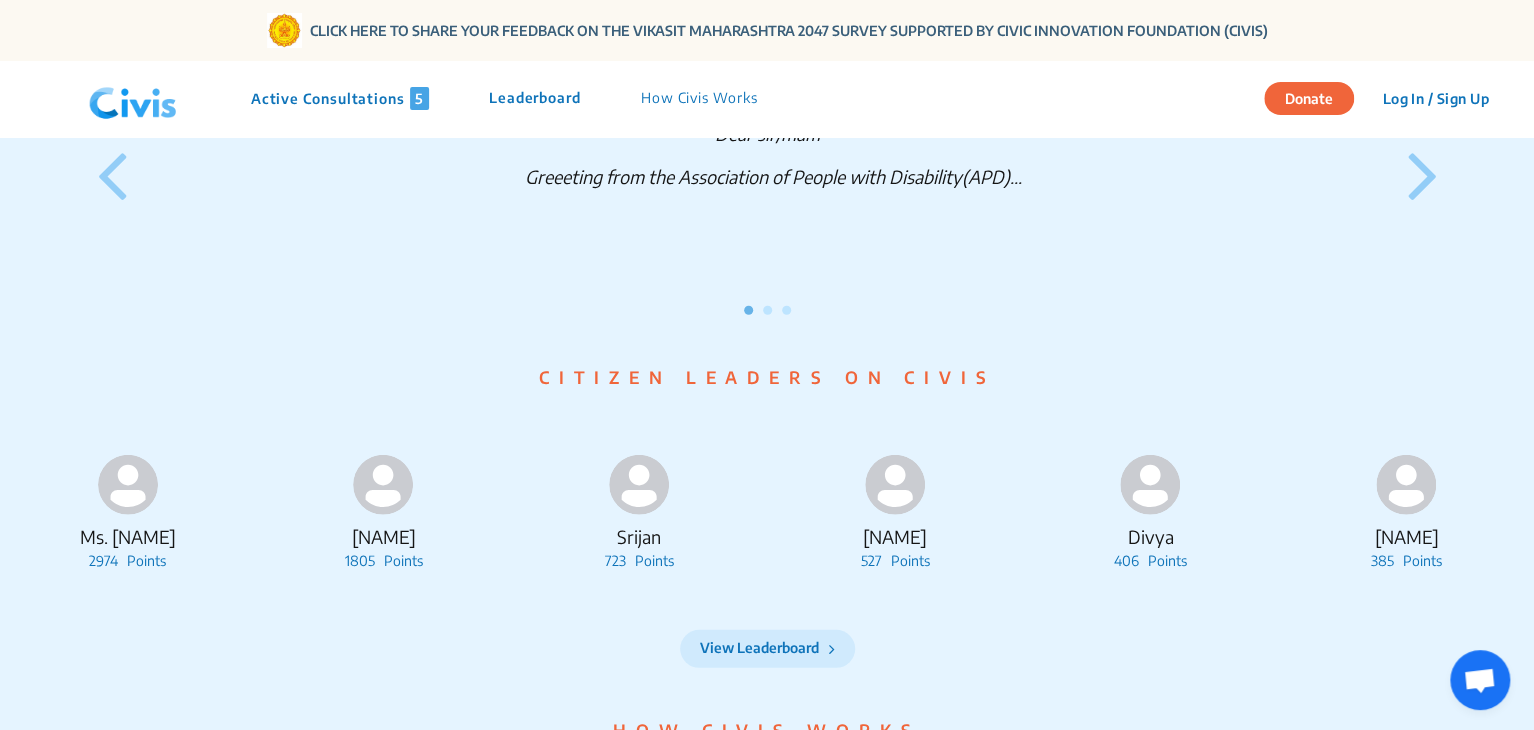 scroll, scrollTop: 0, scrollLeft: 0, axis: both 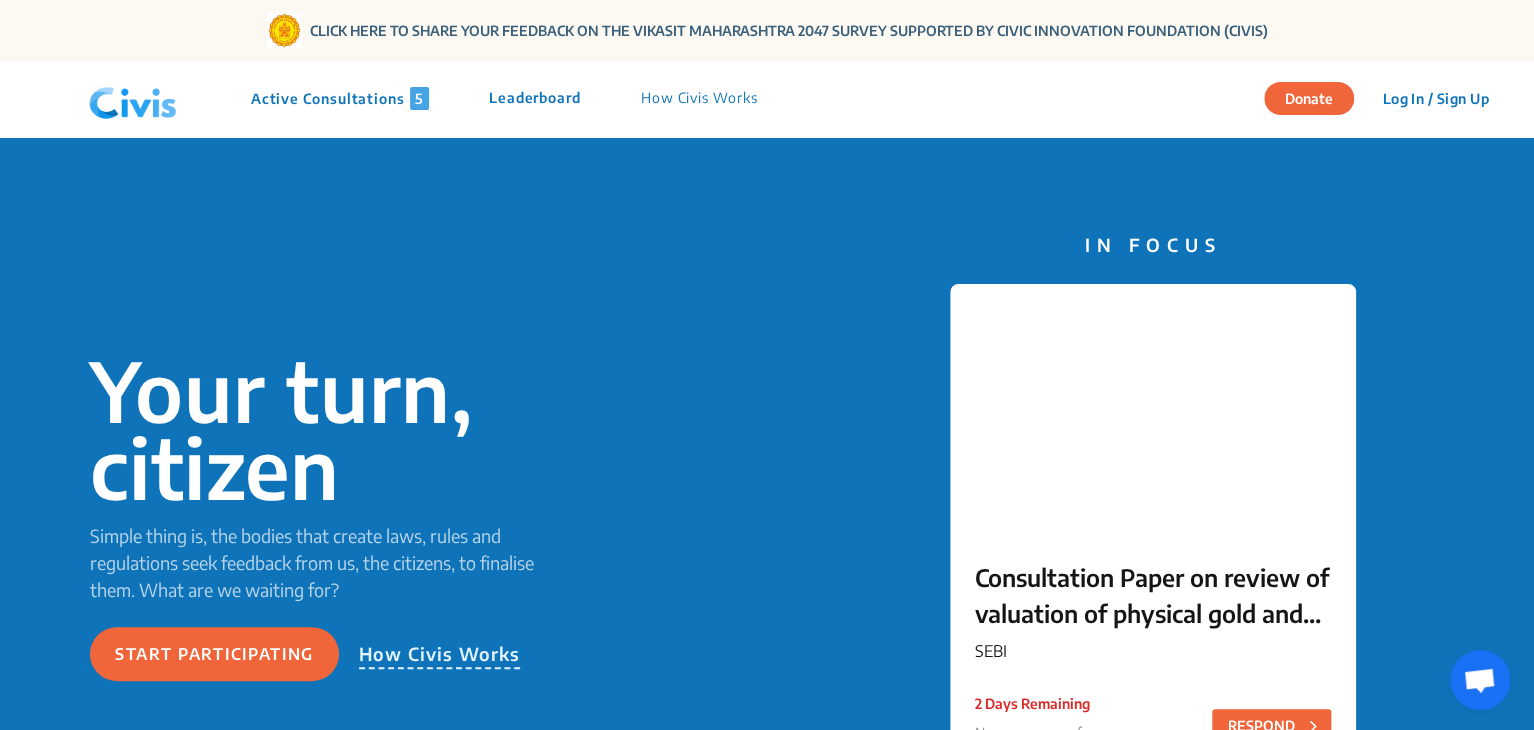 click on "Active Consultations [NUMBER]" 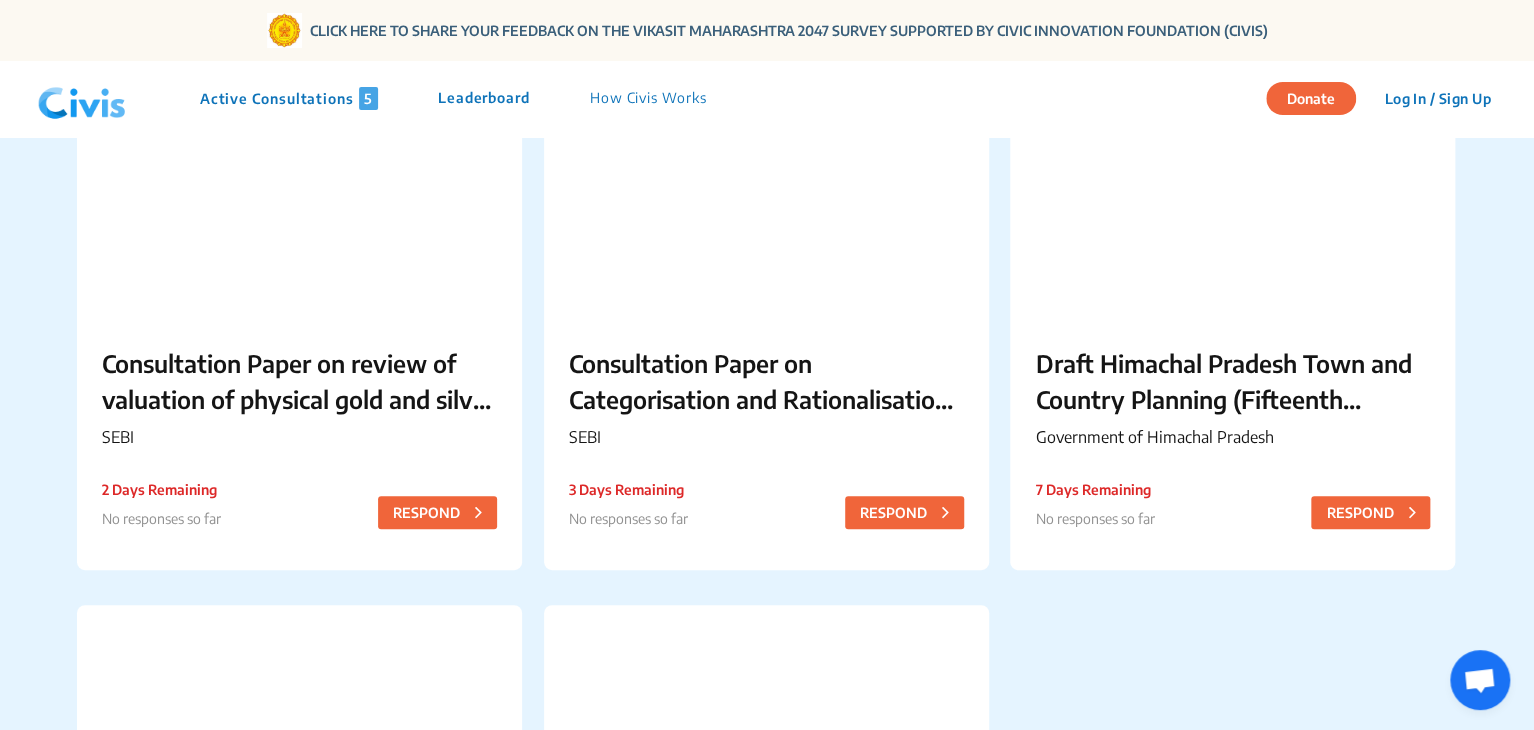 scroll, scrollTop: 240, scrollLeft: 0, axis: vertical 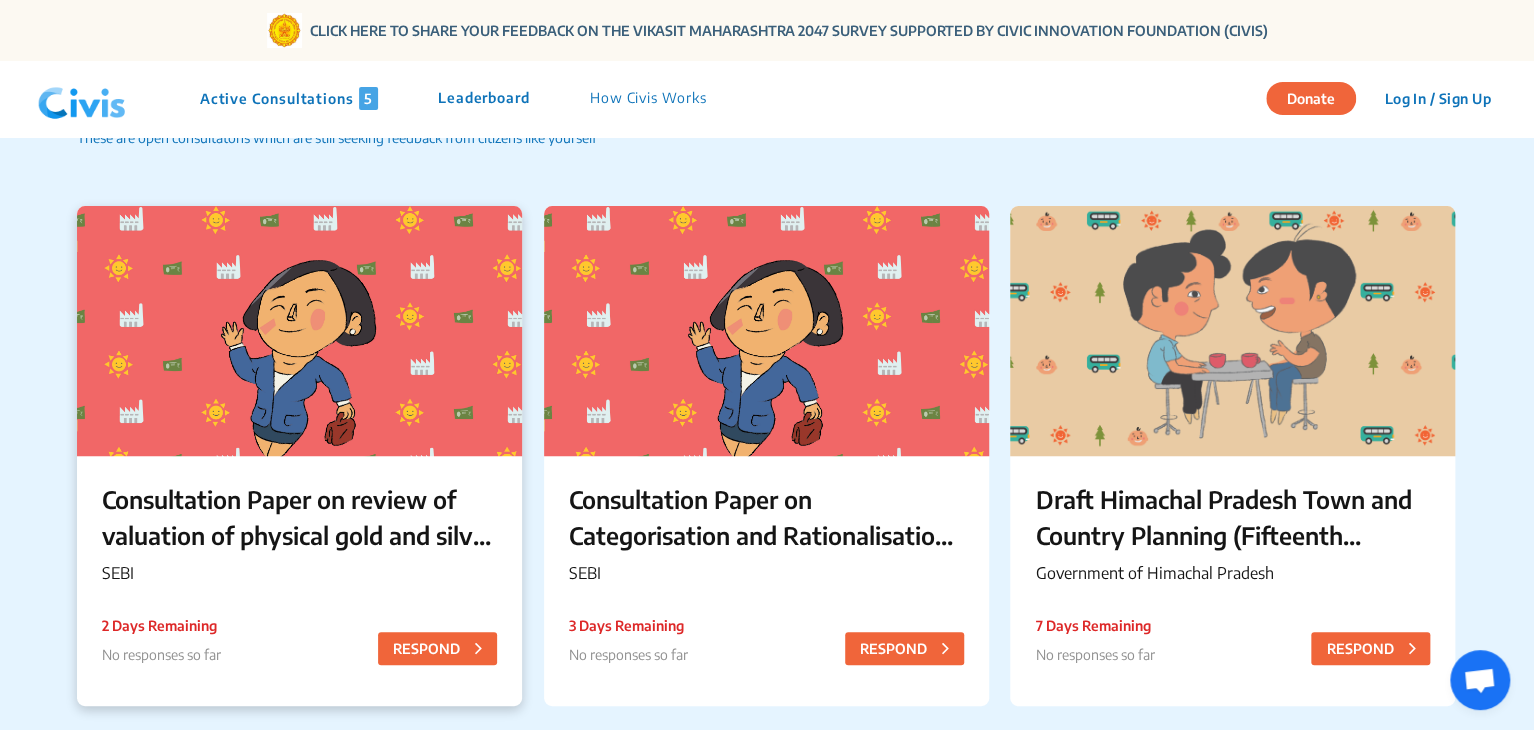click 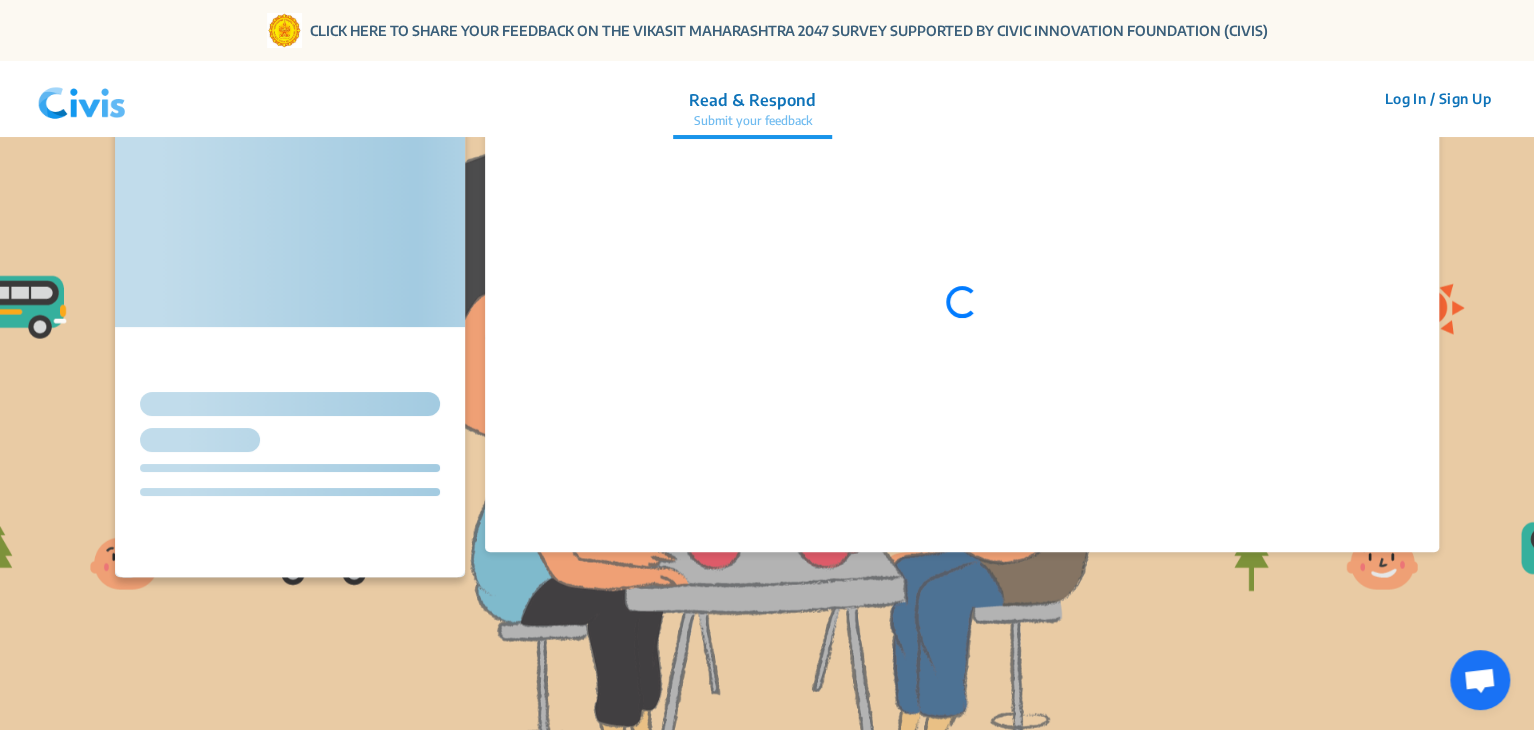 scroll, scrollTop: 0, scrollLeft: 0, axis: both 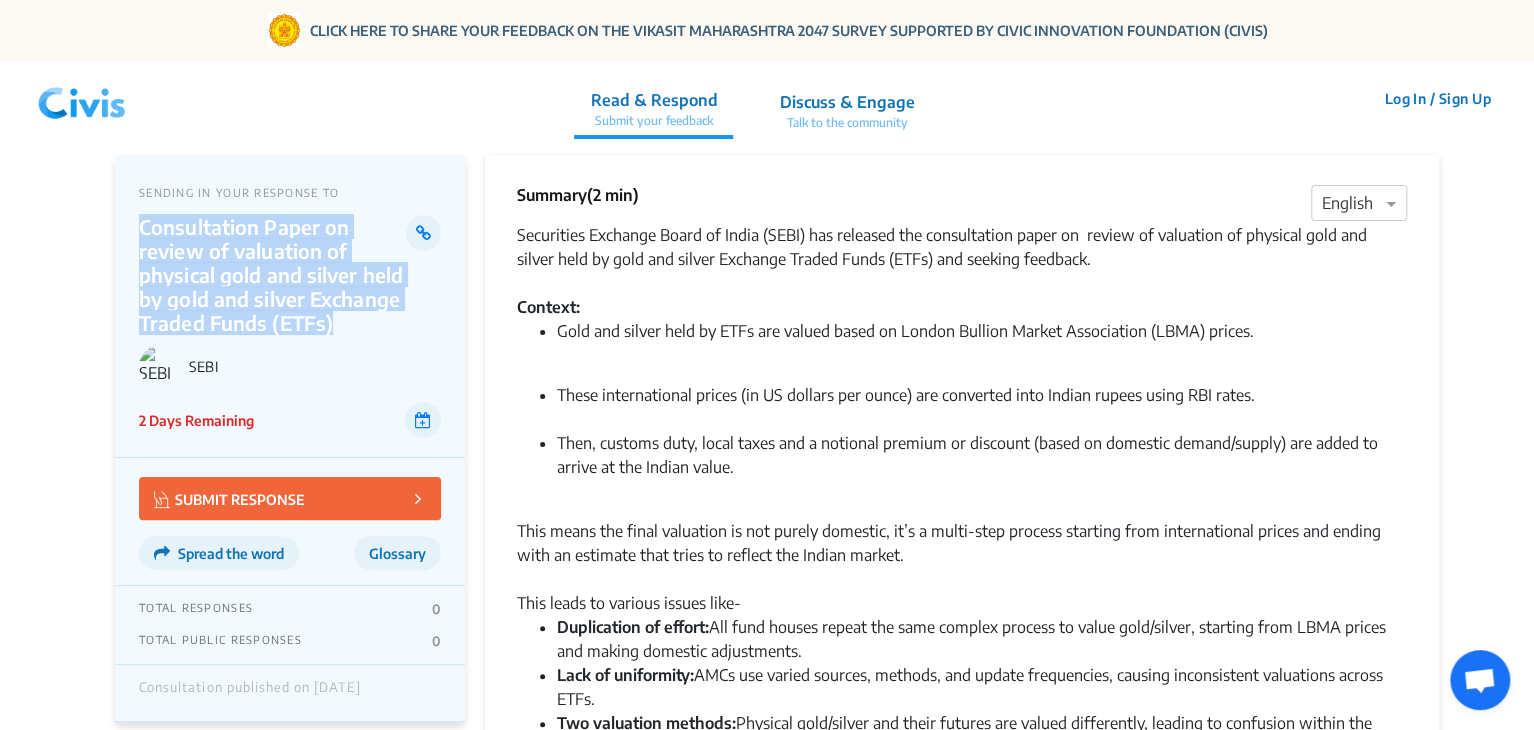 drag, startPoint x: 140, startPoint y: 228, endPoint x: 338, endPoint y: 327, distance: 221.37073 